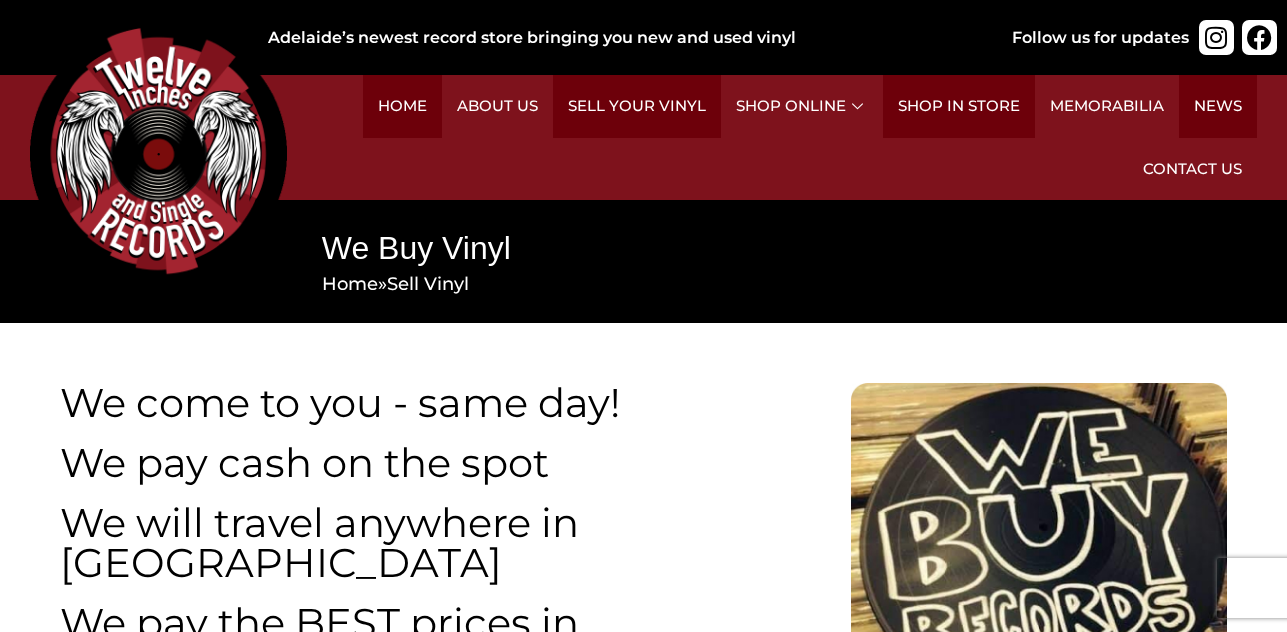 scroll, scrollTop: 0, scrollLeft: 0, axis: both 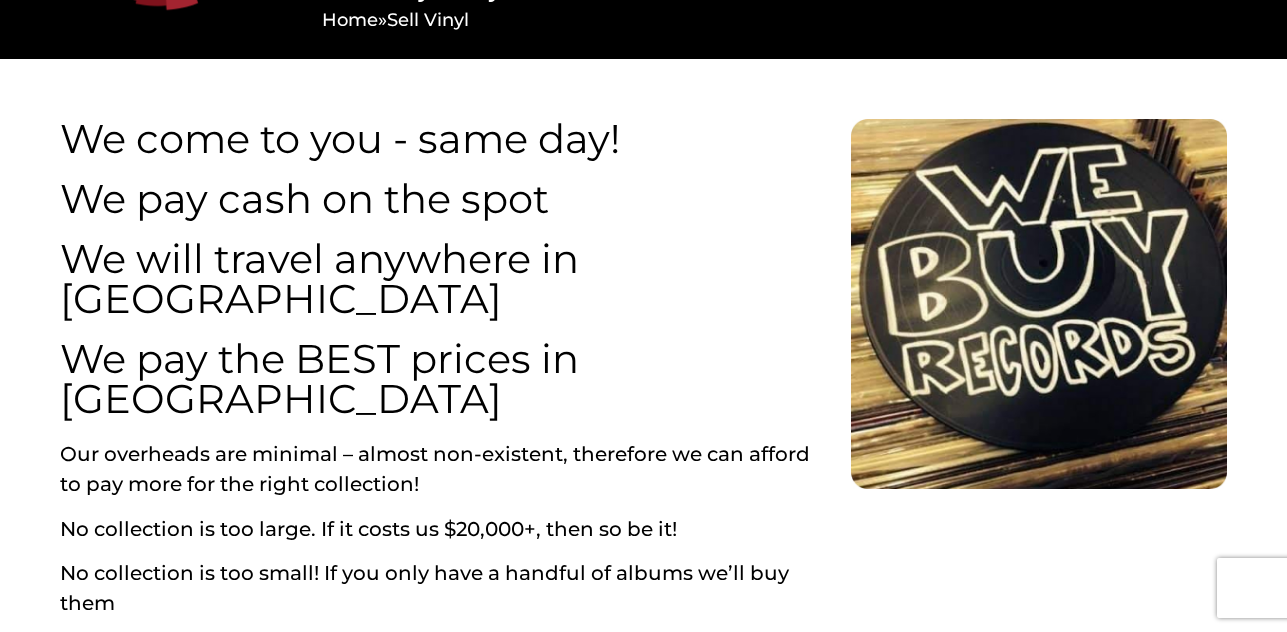click on "We come to you - same day!
We pay cash on the spot
We will travel anywhere in SA
We pay the BEST prices in Adelaide
Our overheads are minimal – almost non-existent, therefore we can afford to pay more for the right collection! No collection is too large. If it costs us $20,000+, then so be it! No collection is too small! If you only have a handful of albums we’ll buy them However we are fussy! Because we pride ourselves on stocking a great selection of top quality albums we will only pay top dollar for top quality albums.
ARTISTS WE ARE CHASING IN PARTICULAR INCLUDE –
ACDC INXS David Bowie Buffalo Budgie Foo Fighters Nirvana Pearl Jam" at bounding box center [643, 839] 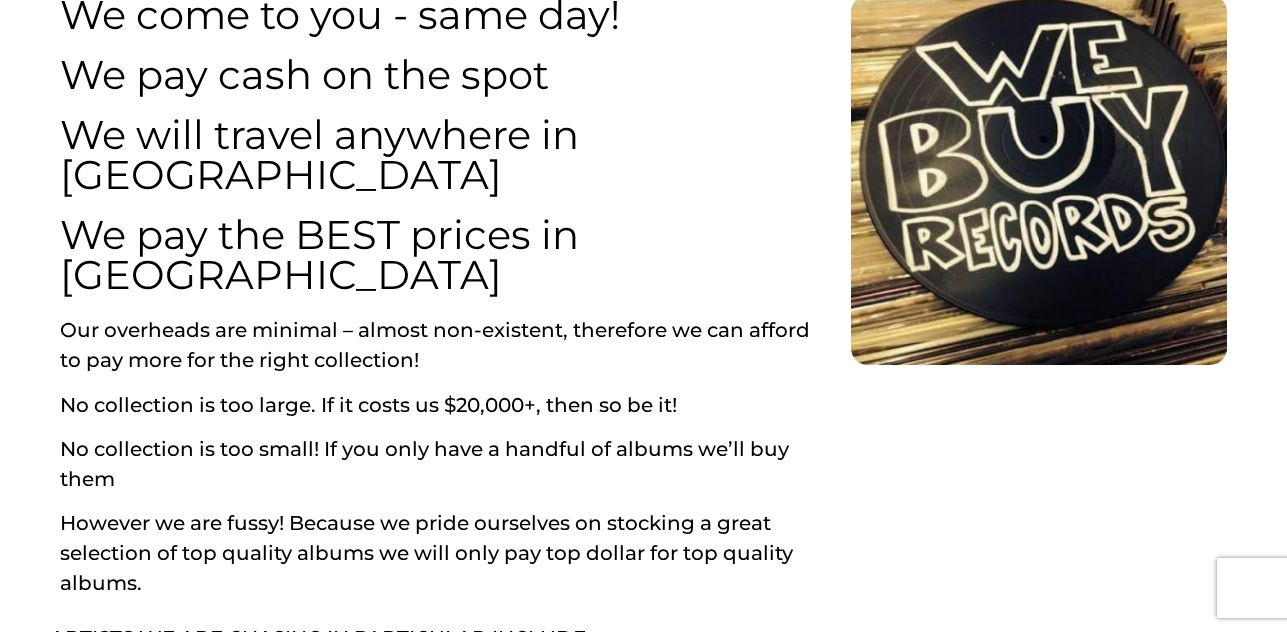 scroll, scrollTop: 399, scrollLeft: 0, axis: vertical 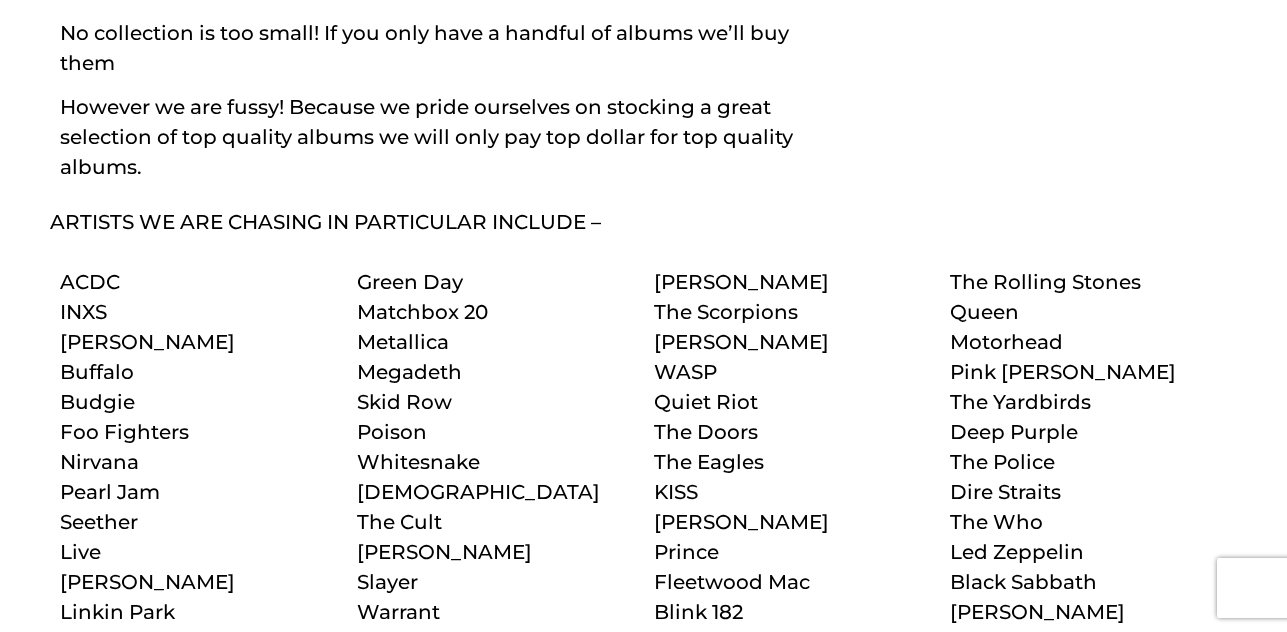 click on "We come to you - same day!
We pay cash on the spot
We will travel anywhere in SA
We pay the BEST prices in Adelaide
Our overheads are minimal – almost non-existent, therefore we can afford to pay more for the right collection! No collection is too large. If it costs us $20,000+, then so be it! No collection is too small! If you only have a handful of albums we’ll buy them However we are fussy! Because we pride ourselves on stocking a great selection of top quality albums we will only pay top dollar for top quality albums.
ARTISTS WE ARE CHASING IN PARTICULAR INCLUDE –
ACDC INXS David Bowie Buffalo Budgie Foo Fighters Nirvana Pearl Jam" at bounding box center (643, 299) 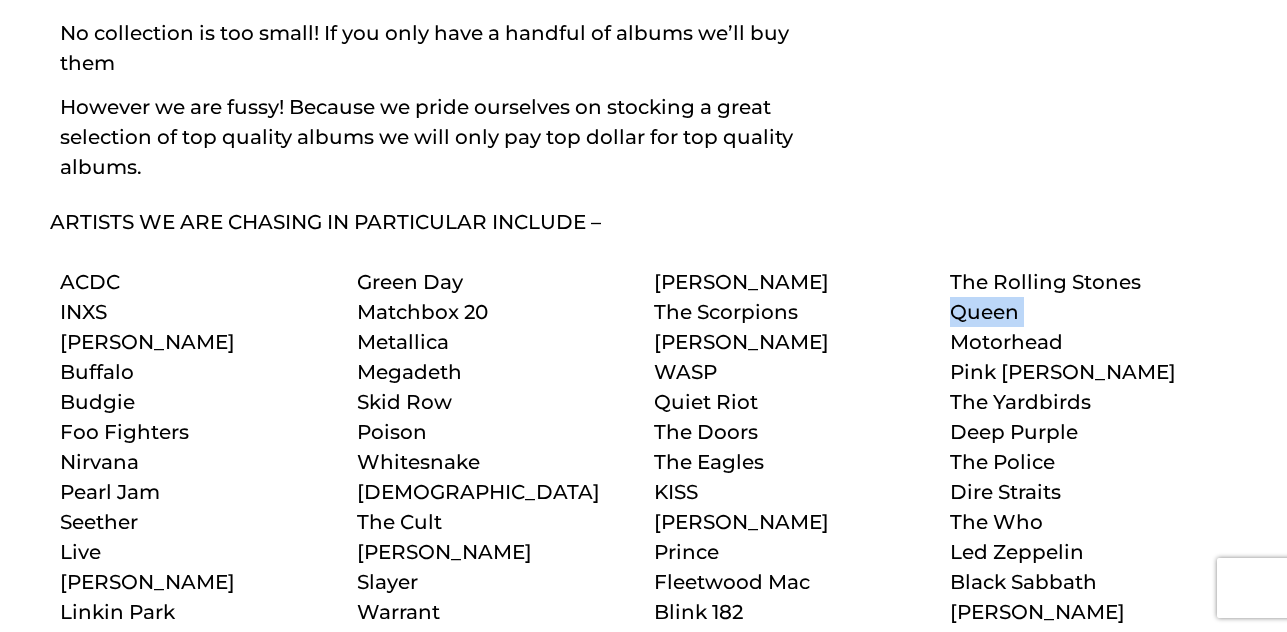 click on "We come to you - same day!
We pay cash on the spot
We will travel anywhere in SA
We pay the BEST prices in Adelaide
Our overheads are minimal – almost non-existent, therefore we can afford to pay more for the right collection! No collection is too large. If it costs us $20,000+, then so be it! No collection is too small! If you only have a handful of albums we’ll buy them However we are fussy! Because we pride ourselves on stocking a great selection of top quality albums we will only pay top dollar for top quality albums.
ARTISTS WE ARE CHASING IN PARTICULAR INCLUDE –
ACDC INXS David Bowie Buffalo Budgie Foo Fighters Nirvana Pearl Jam" at bounding box center (643, 299) 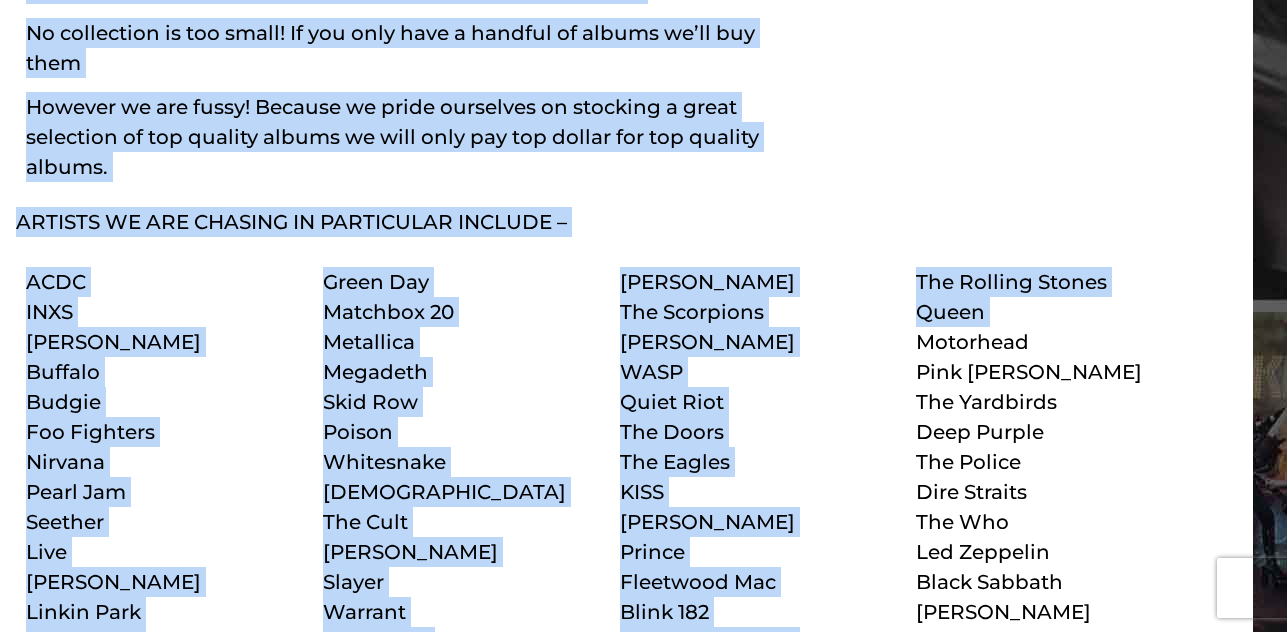 drag, startPoint x: 1281, startPoint y: 246, endPoint x: 1279, endPoint y: 257, distance: 11.18034 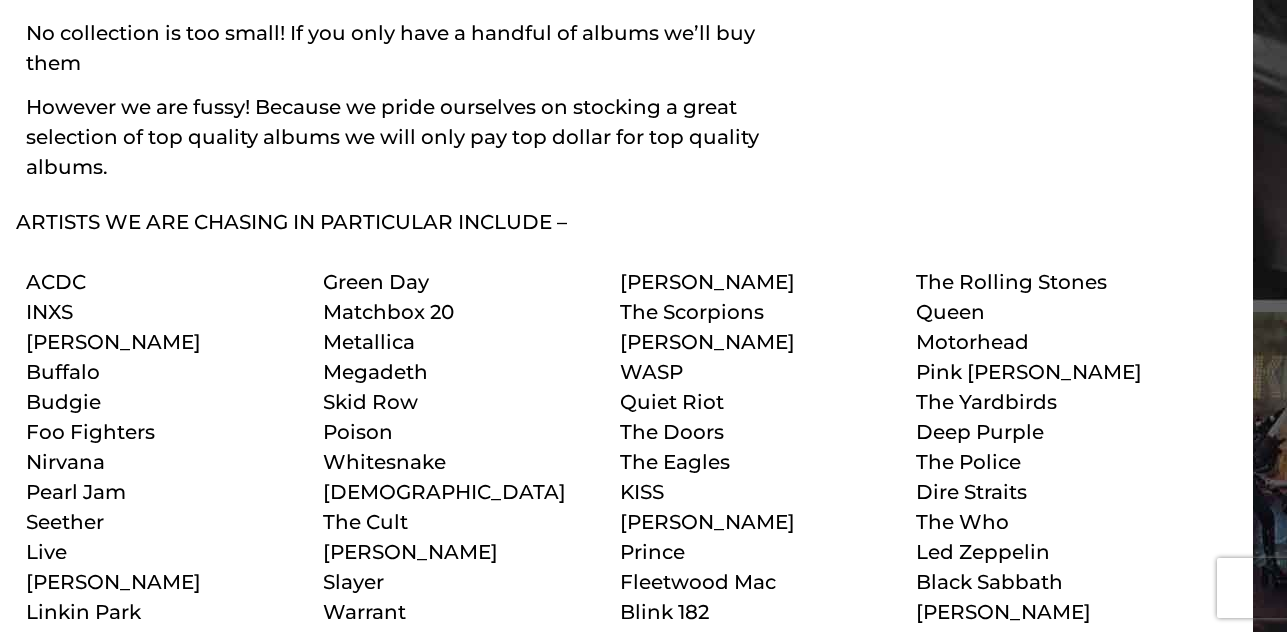click on "We come to you - same day!
We pay cash on the spot
We will travel anywhere in SA
We pay the BEST prices in Adelaide
Our overheads are minimal – almost non-existent, therefore we can afford to pay more for the right collection! No collection is too large. If it costs us $20,000+, then so be it! No collection is too small! If you only have a handful of albums we’ll buy them However we are fussy! Because we pride ourselves on stocking a great selection of top quality albums we will only pay top dollar for top quality albums.
ARTISTS WE ARE CHASING IN PARTICULAR INCLUDE –
ACDC INXS David Bowie Buffalo Budgie Foo Fighters Nirvana Pearl Jam" at bounding box center [609, 299] 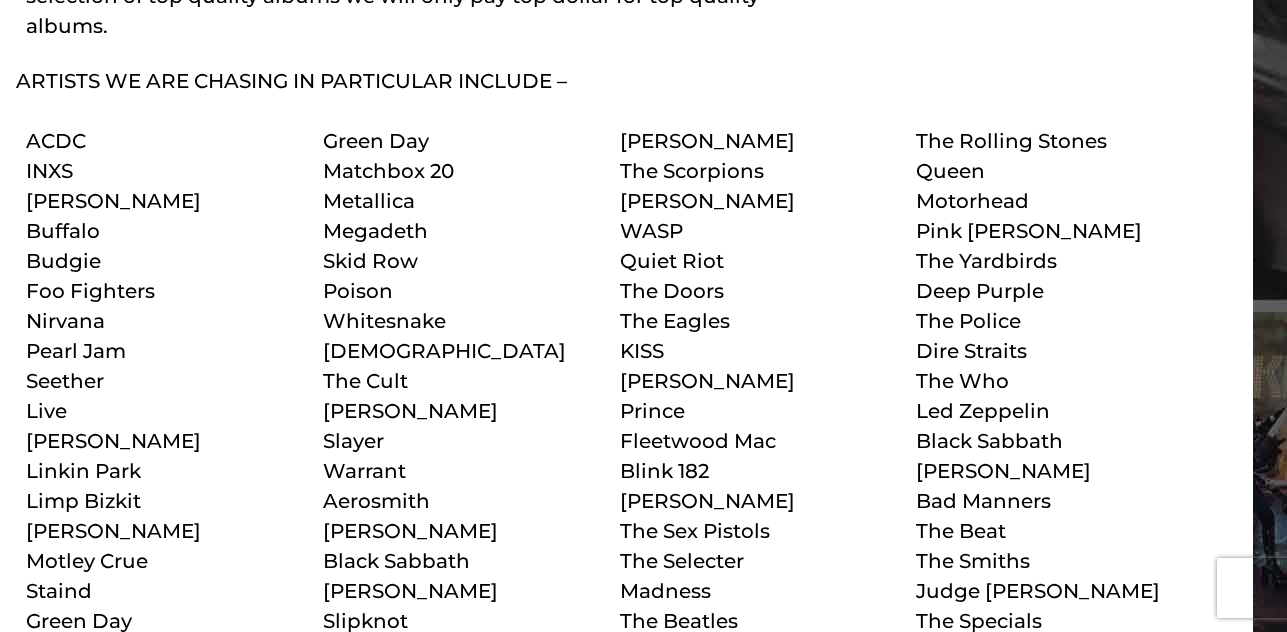 scroll, scrollTop: 950, scrollLeft: 35, axis: both 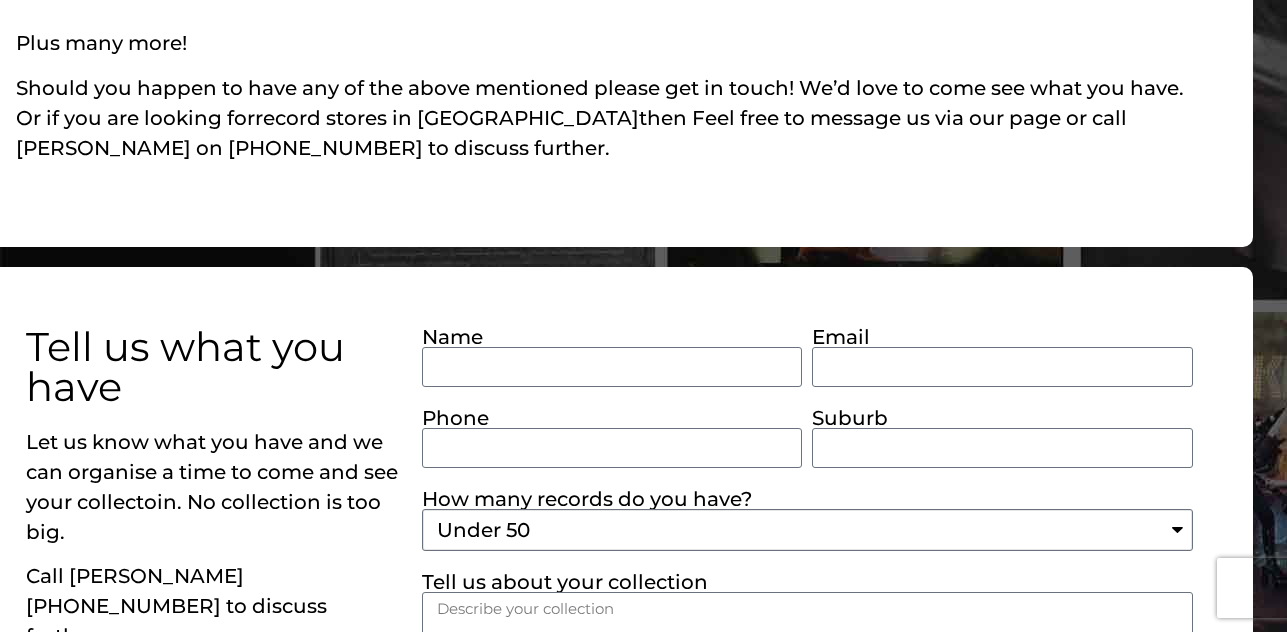 click on "Under 50
Between 50 and 200
Over 200
Over 500" at bounding box center [807, 530] 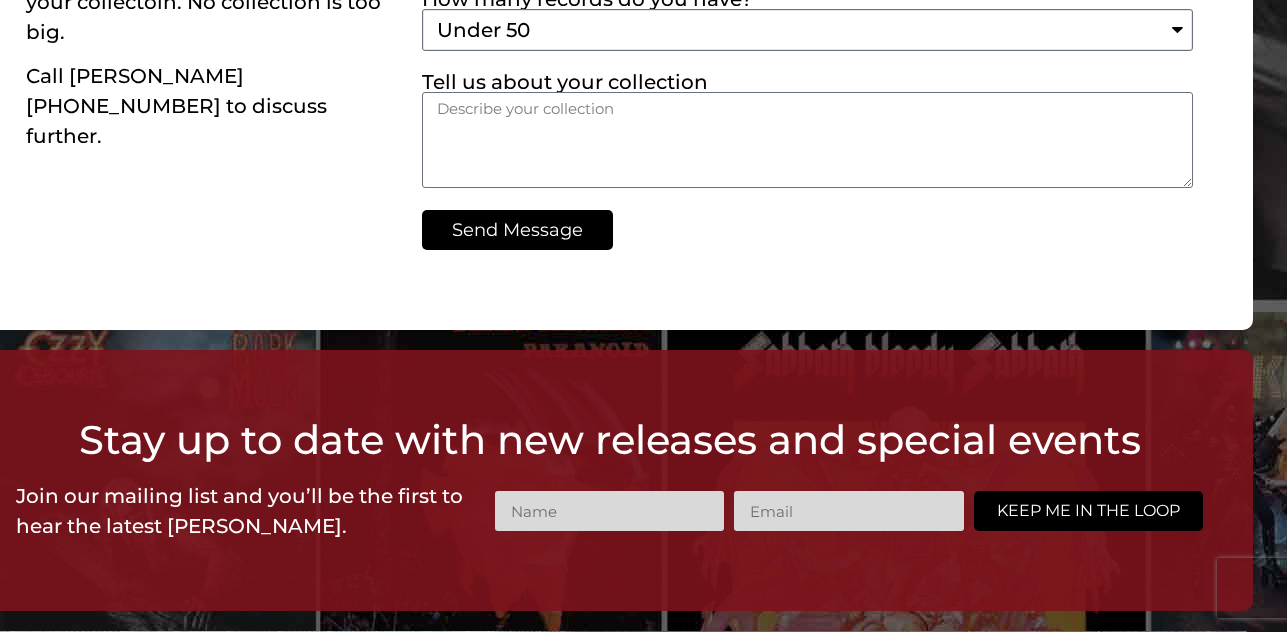 scroll, scrollTop: 2143, scrollLeft: 35, axis: both 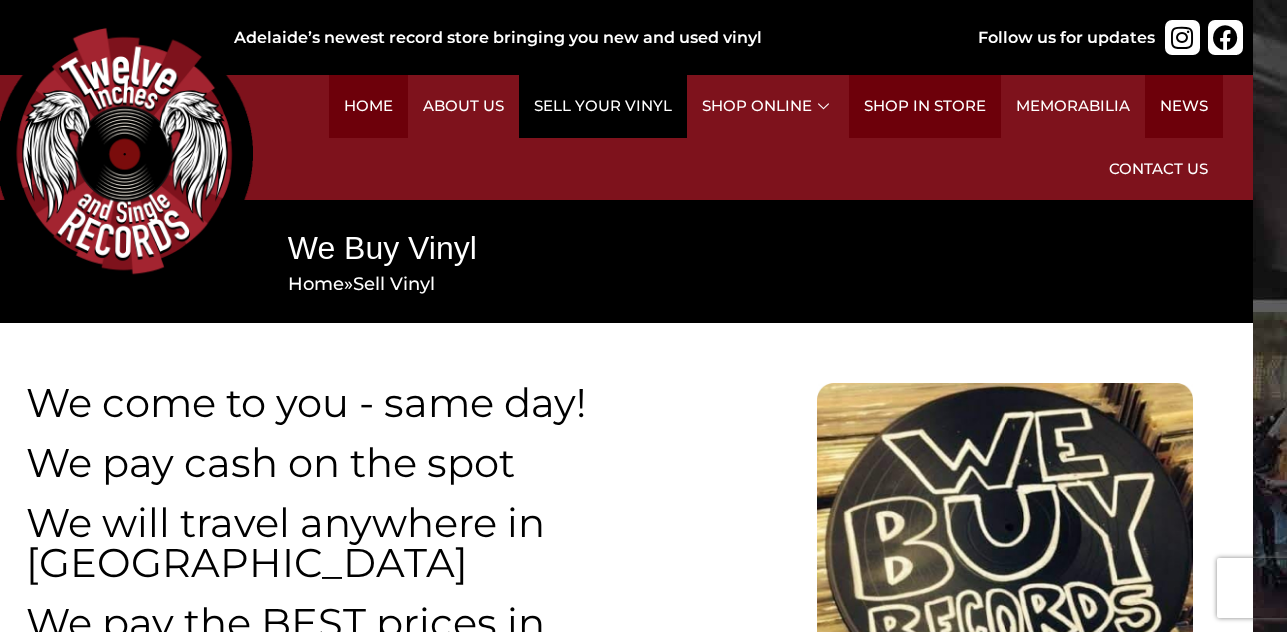 click on "Sell Your Vinyl" at bounding box center (603, 106) 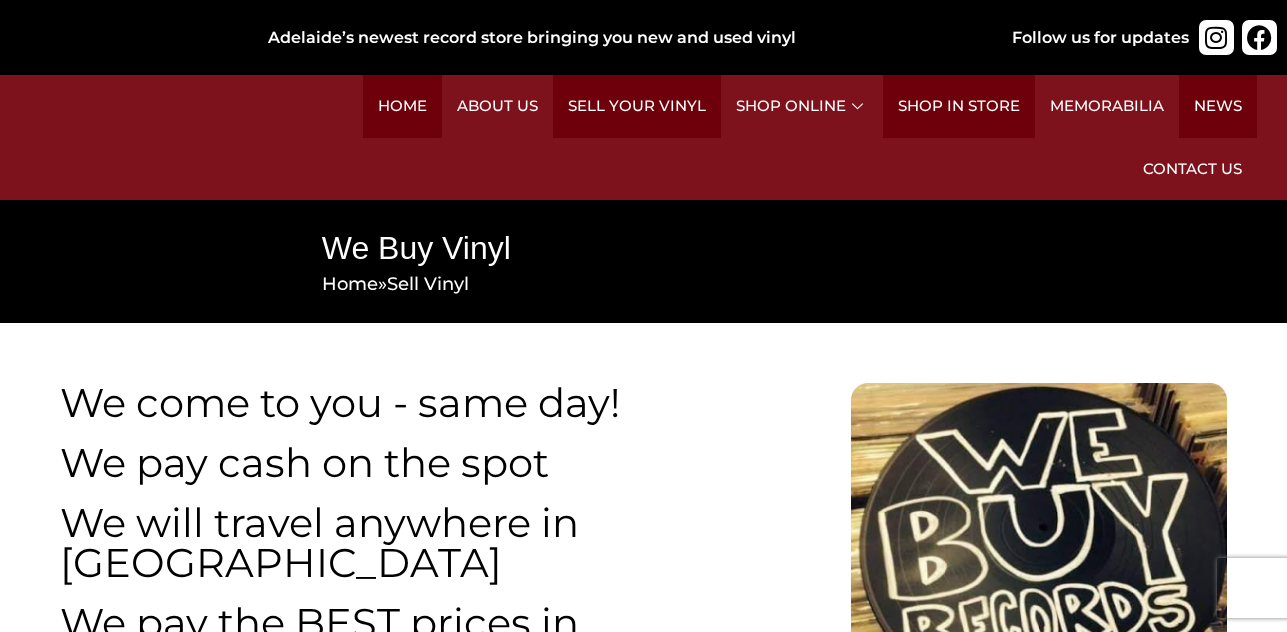 scroll, scrollTop: 0, scrollLeft: 0, axis: both 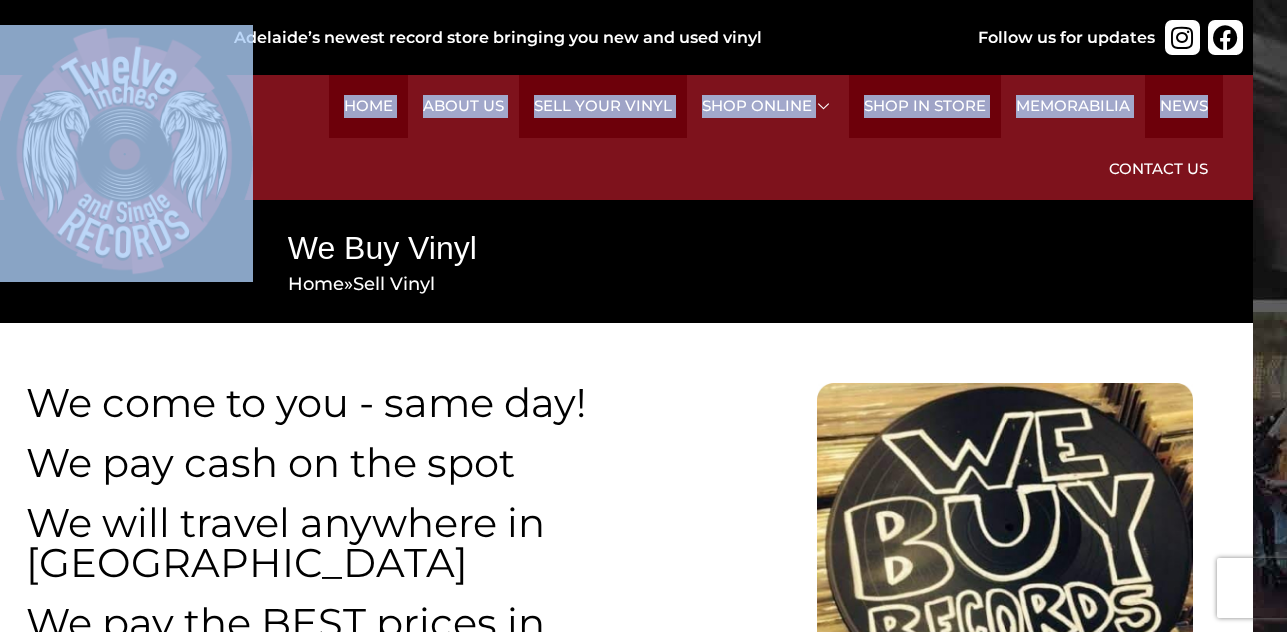 drag, startPoint x: 1284, startPoint y: 55, endPoint x: 1276, endPoint y: 100, distance: 45.705578 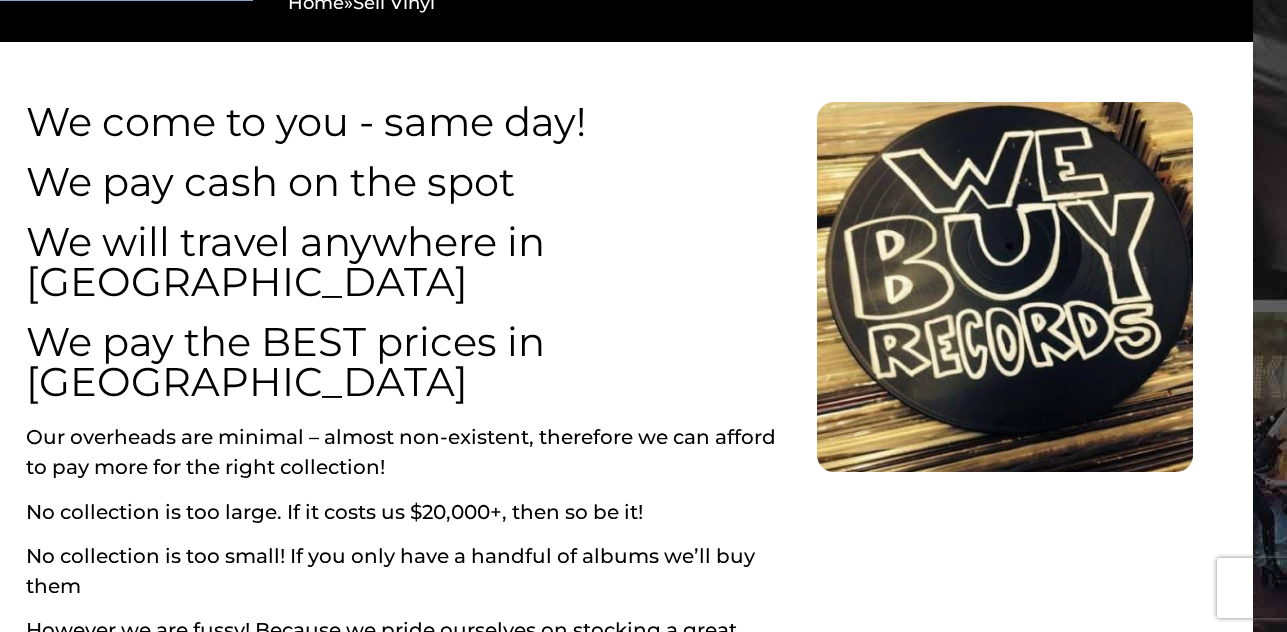 scroll, scrollTop: 292, scrollLeft: 35, axis: both 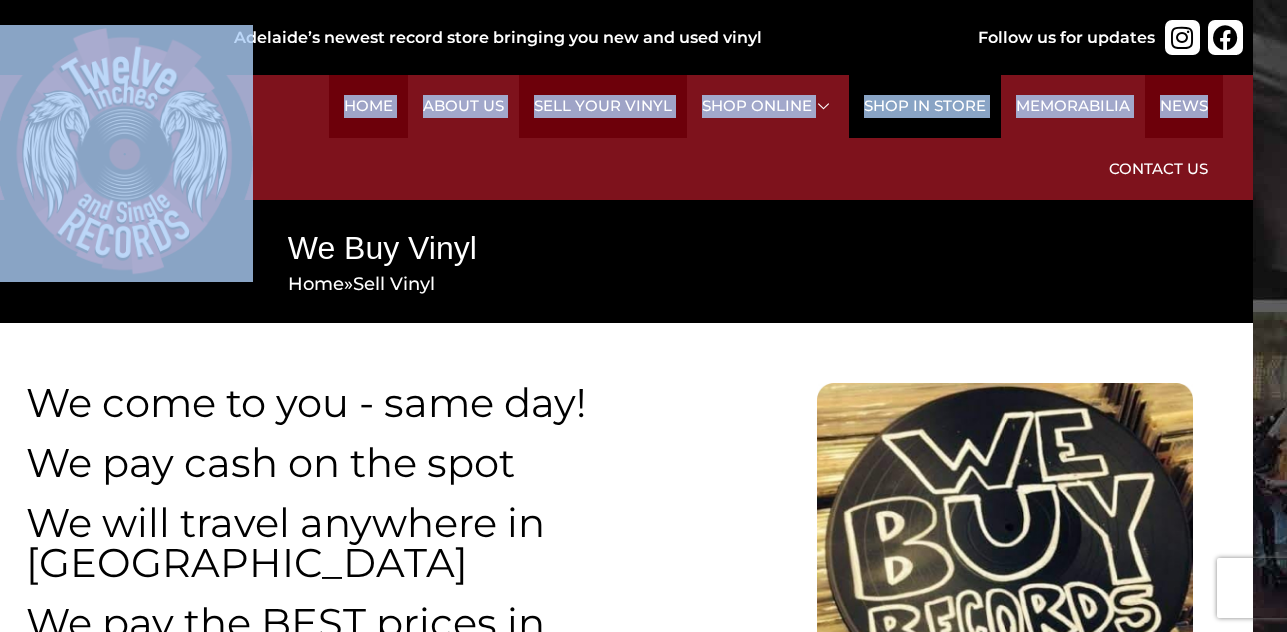 click on "Shop in Store" at bounding box center (925, 106) 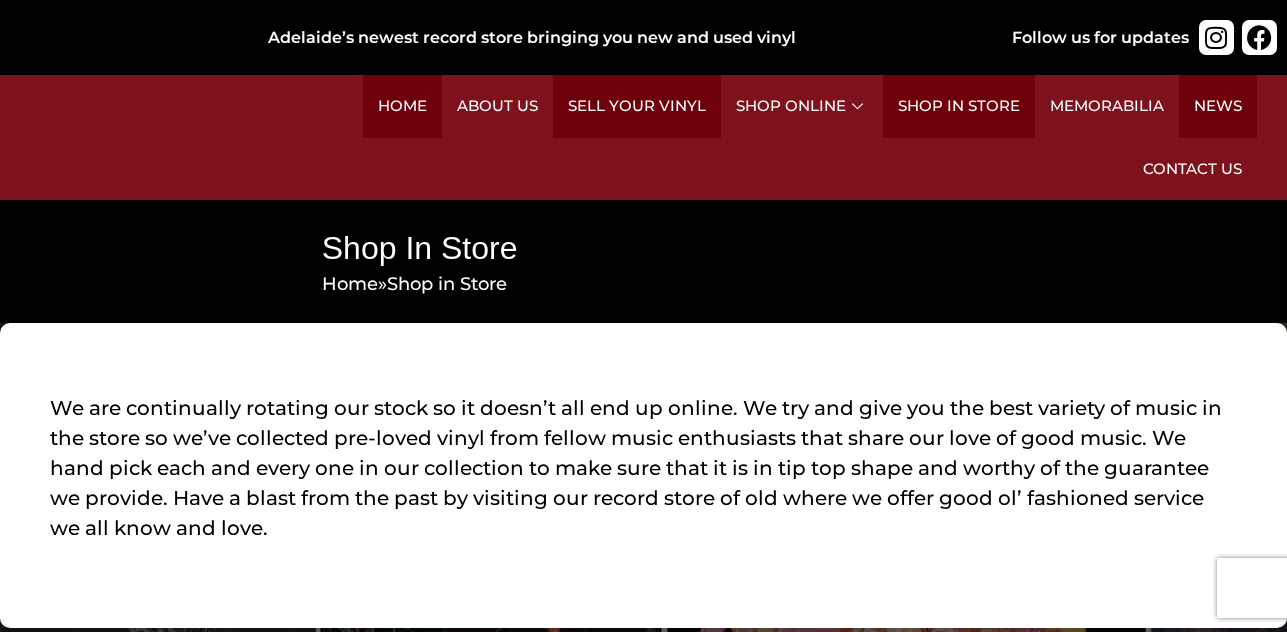 scroll, scrollTop: 0, scrollLeft: 0, axis: both 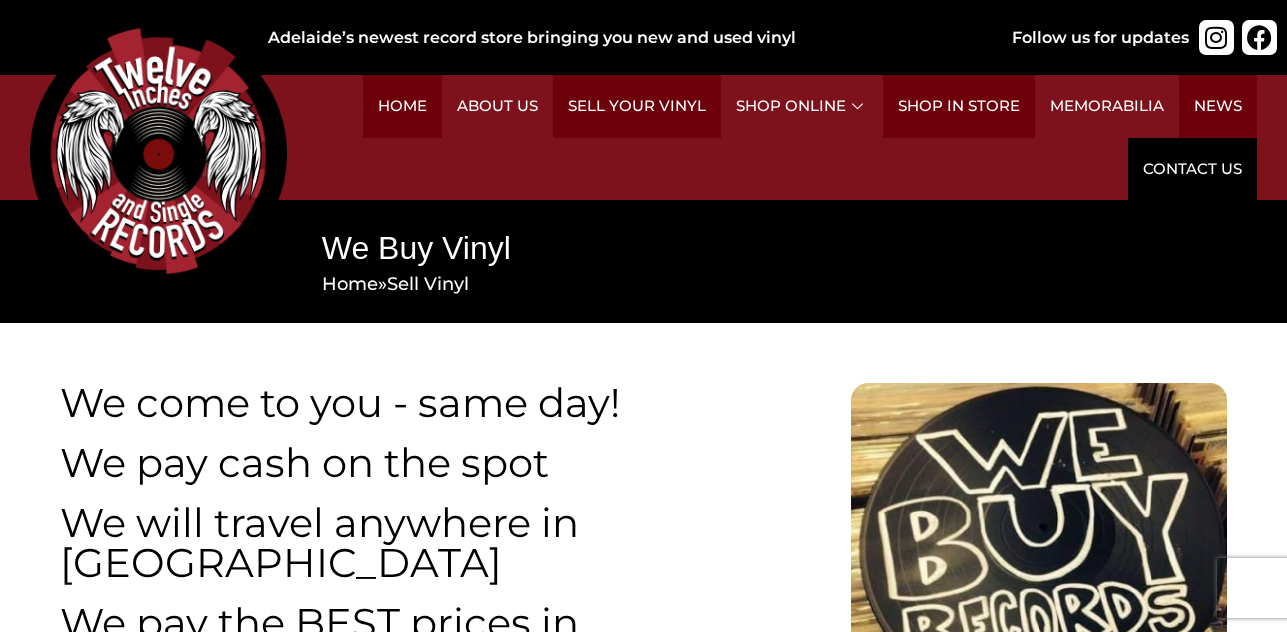 click on "Contact Us" at bounding box center [1192, 169] 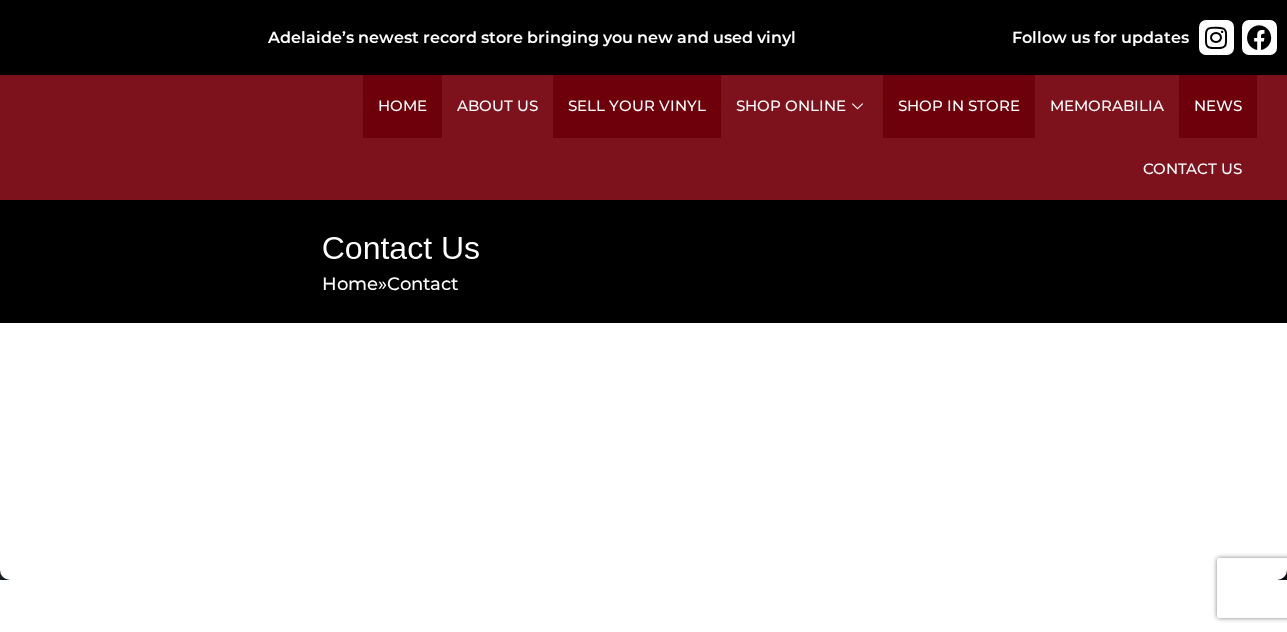 scroll, scrollTop: 0, scrollLeft: 0, axis: both 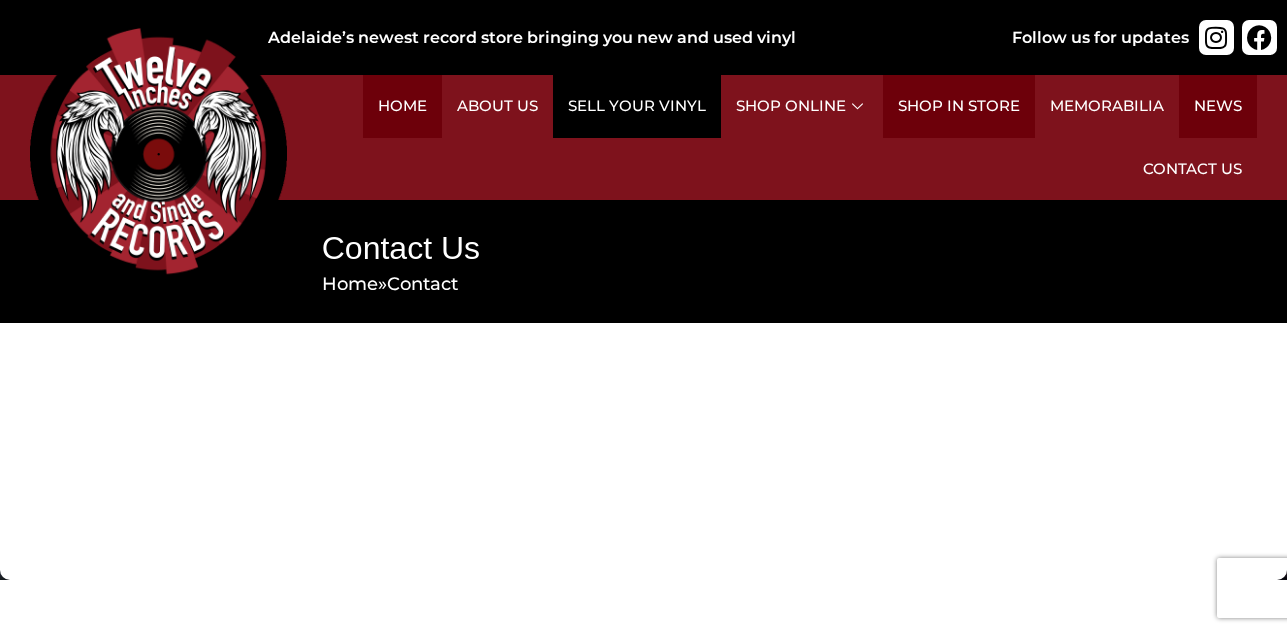 click on "Sell Your Vinyl" at bounding box center [637, 106] 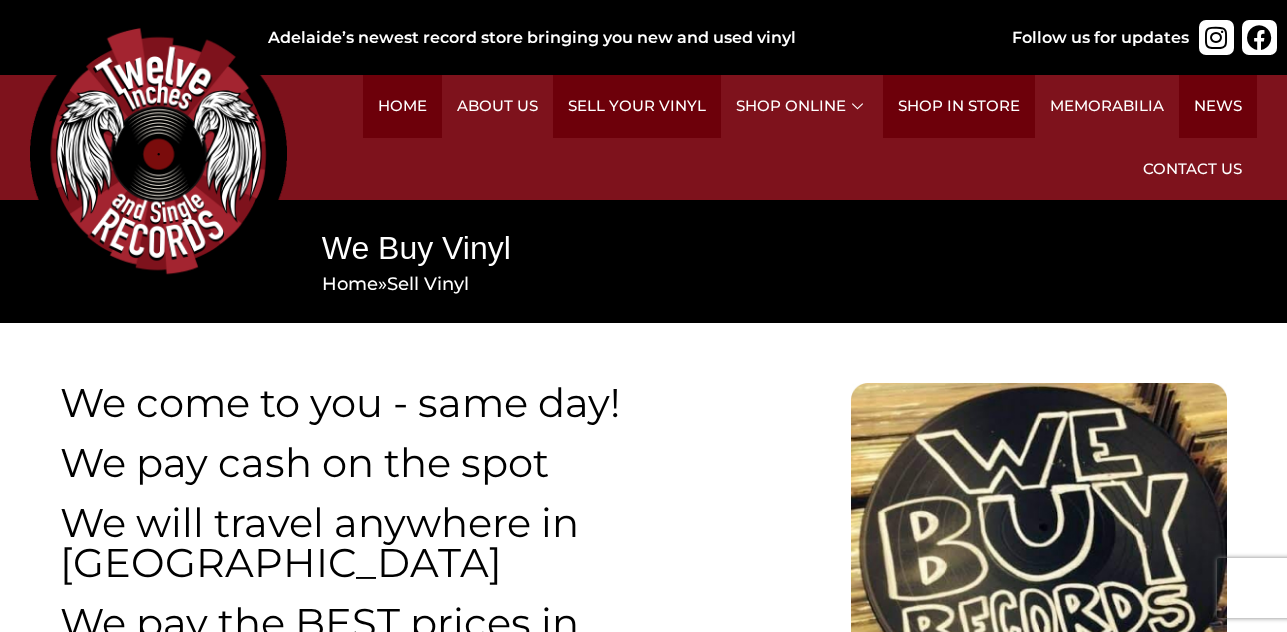 scroll, scrollTop: 0, scrollLeft: 0, axis: both 